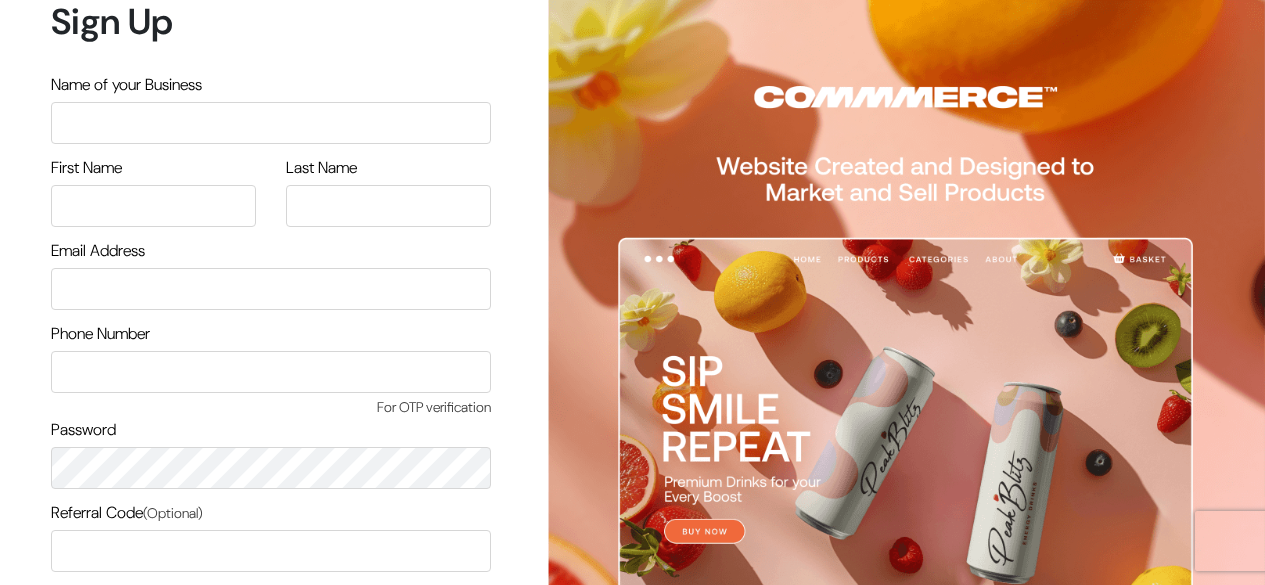 scroll, scrollTop: 0, scrollLeft: 0, axis: both 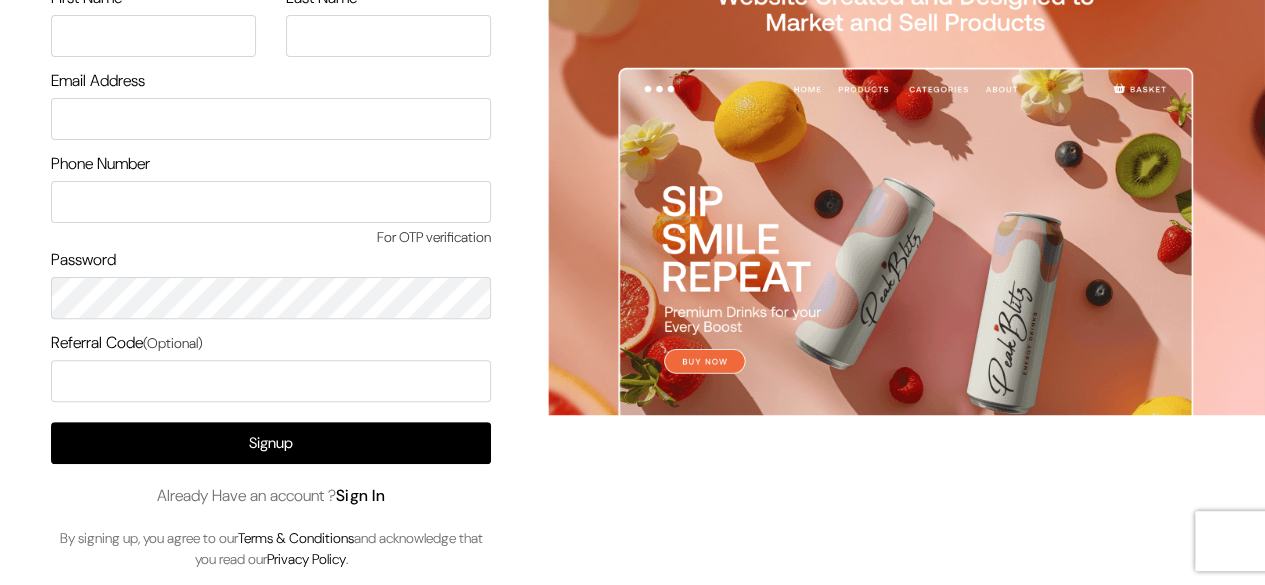 click on "Sign In" at bounding box center (361, 495) 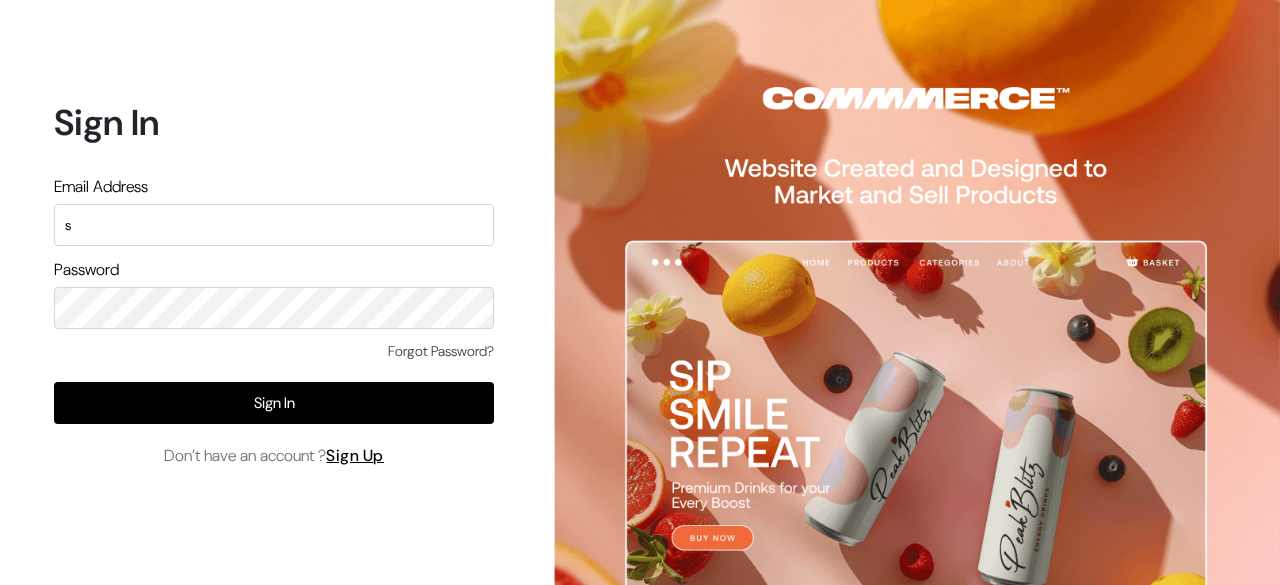 scroll, scrollTop: 0, scrollLeft: 0, axis: both 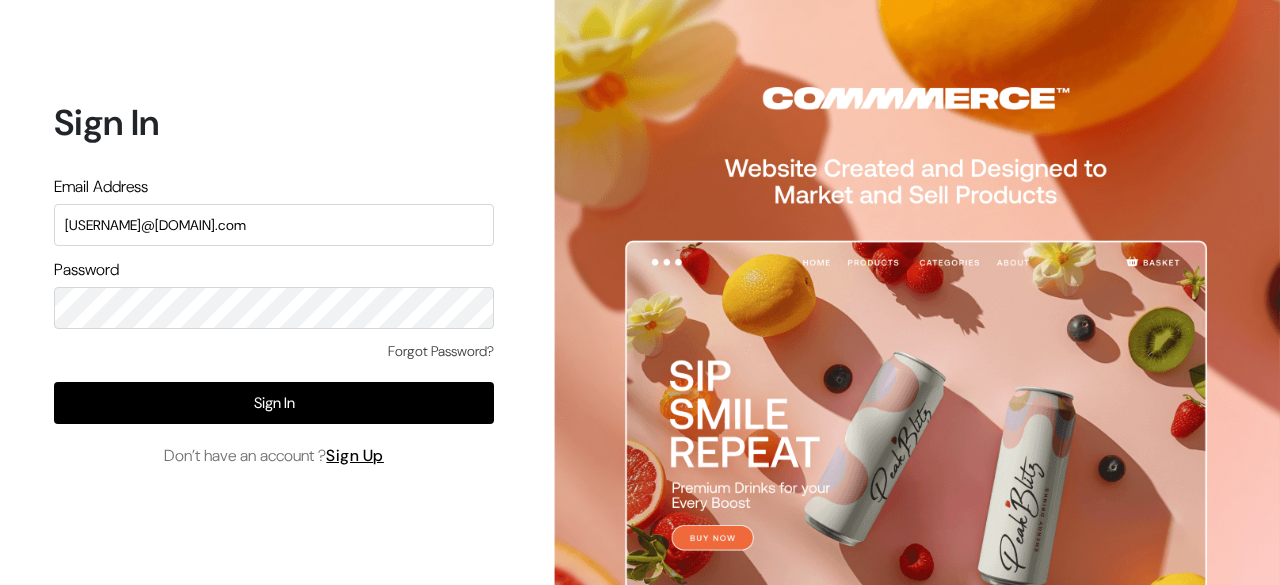 type on "[USERNAME]@[DOMAIN].com" 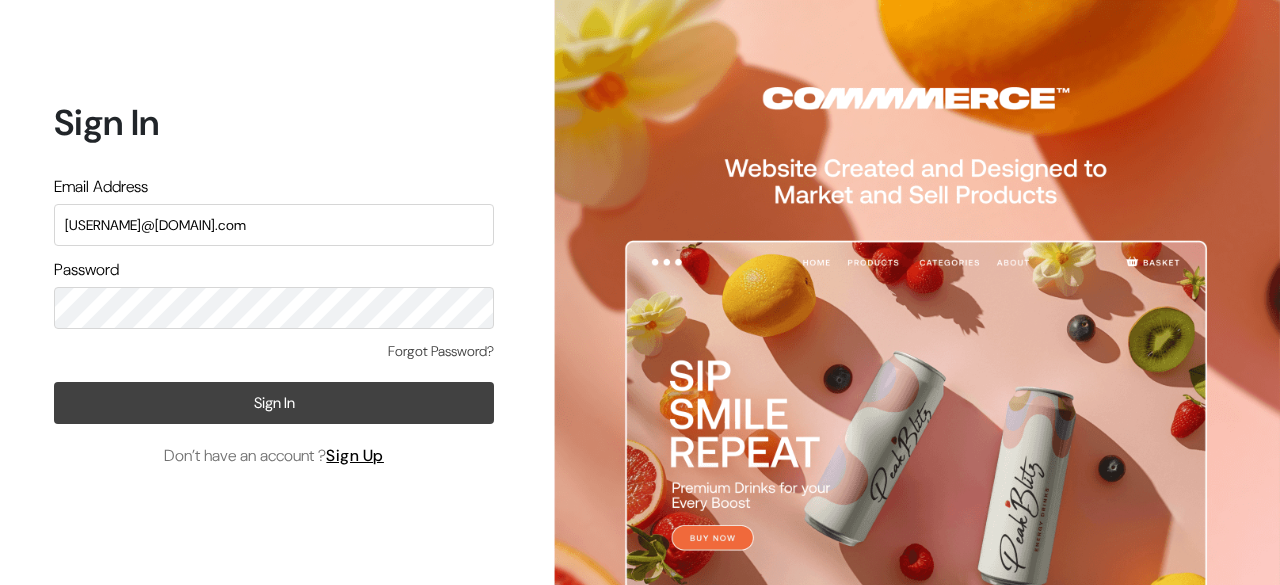 click on "Sign In" at bounding box center (274, 403) 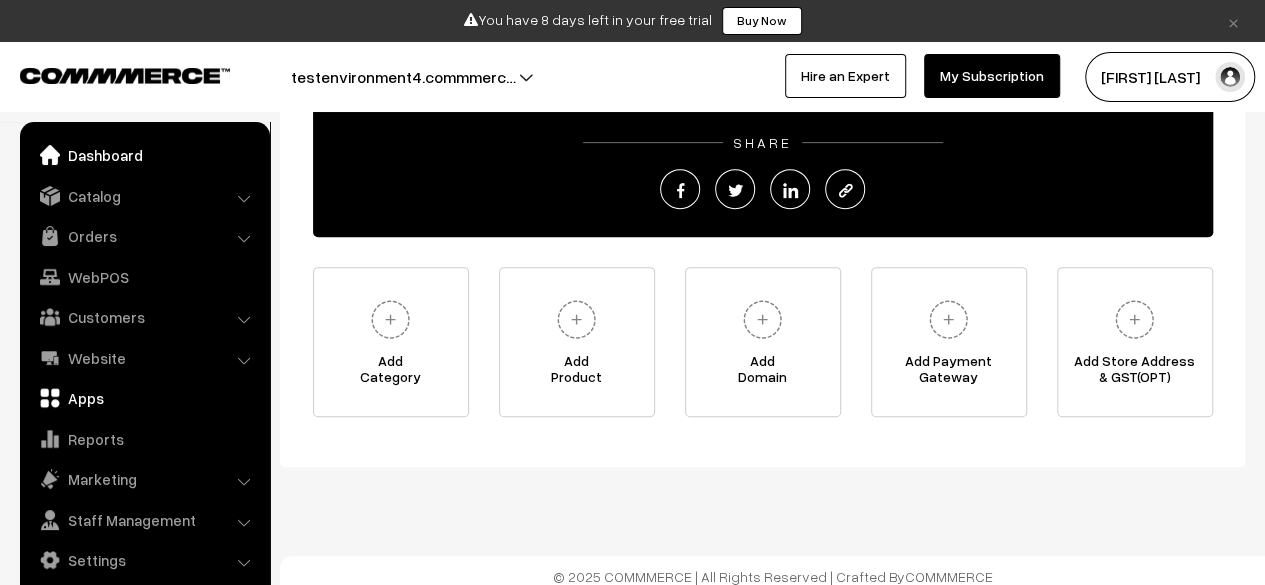 scroll, scrollTop: 335, scrollLeft: 0, axis: vertical 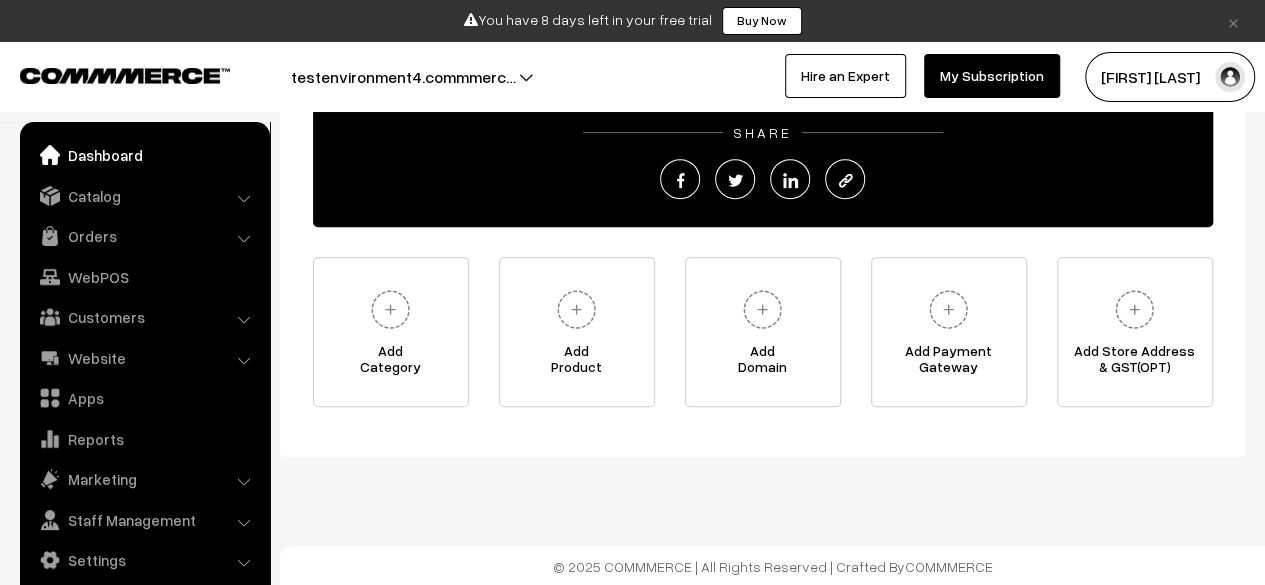 click on "Welcome to your Dashboard
Create and Share Your Online Store
https://testenvironment4.commmerce.com
Edit Website
Go To Website
Want to Hire an Expert to design your website?  Click Here
SHARE" at bounding box center (762, 122) 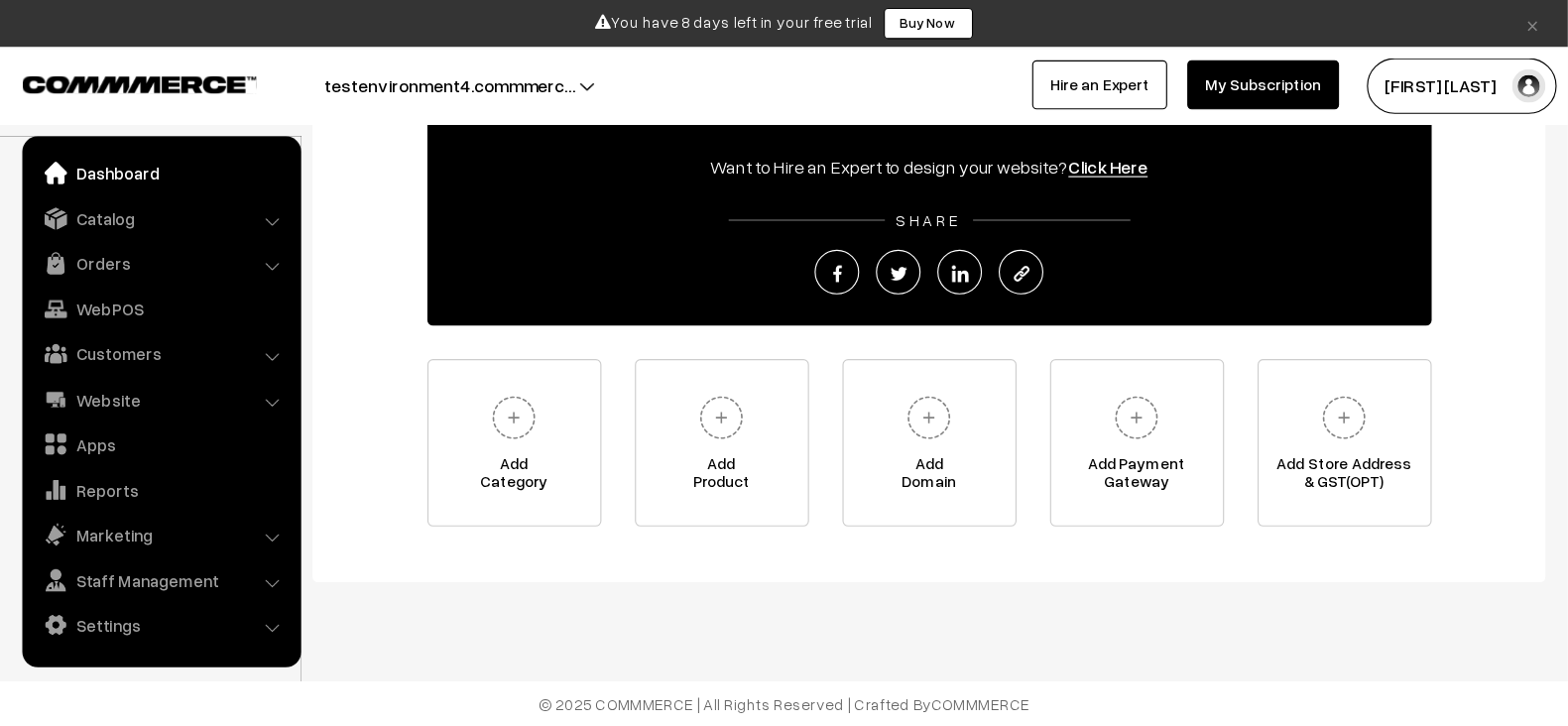 scroll, scrollTop: 188, scrollLeft: 0, axis: vertical 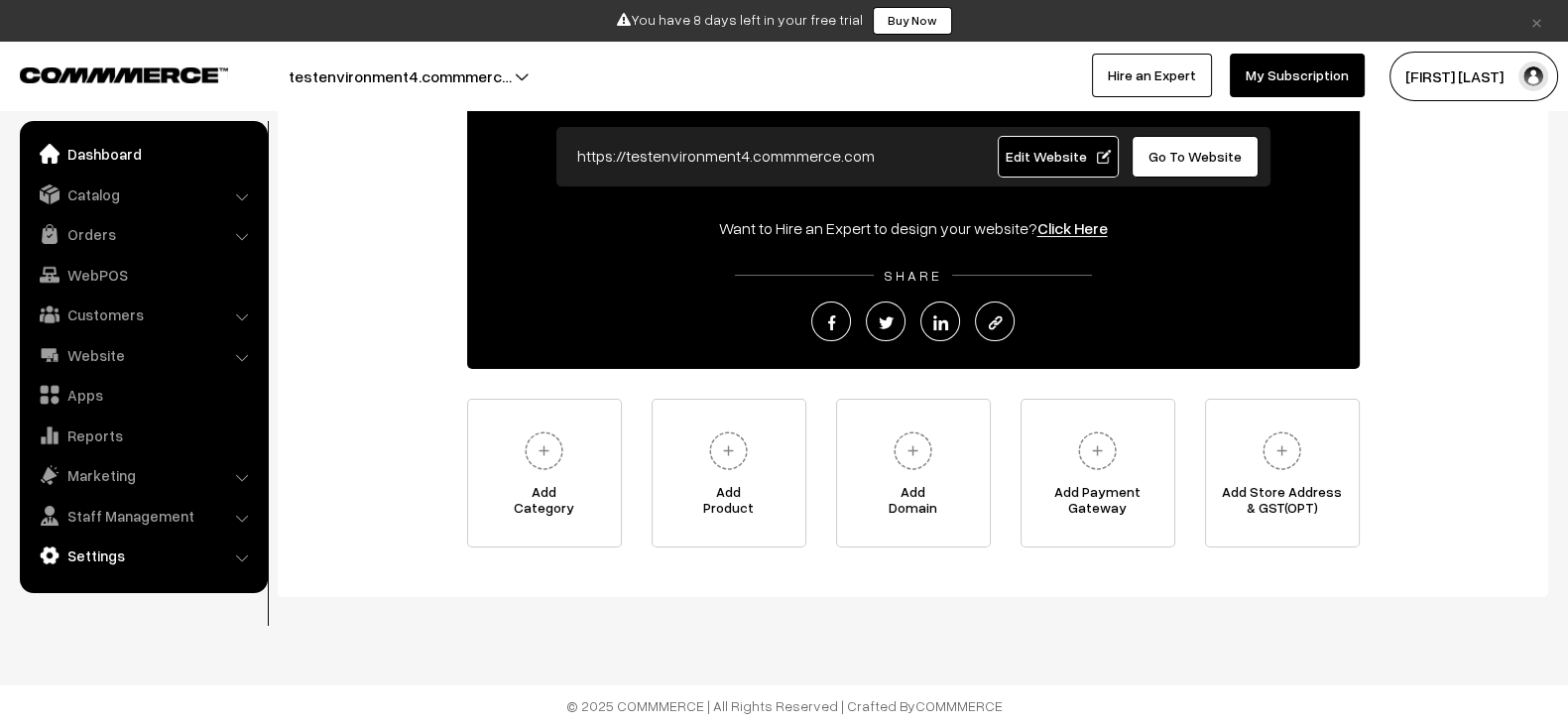 click on "Settings" at bounding box center (143, 555) 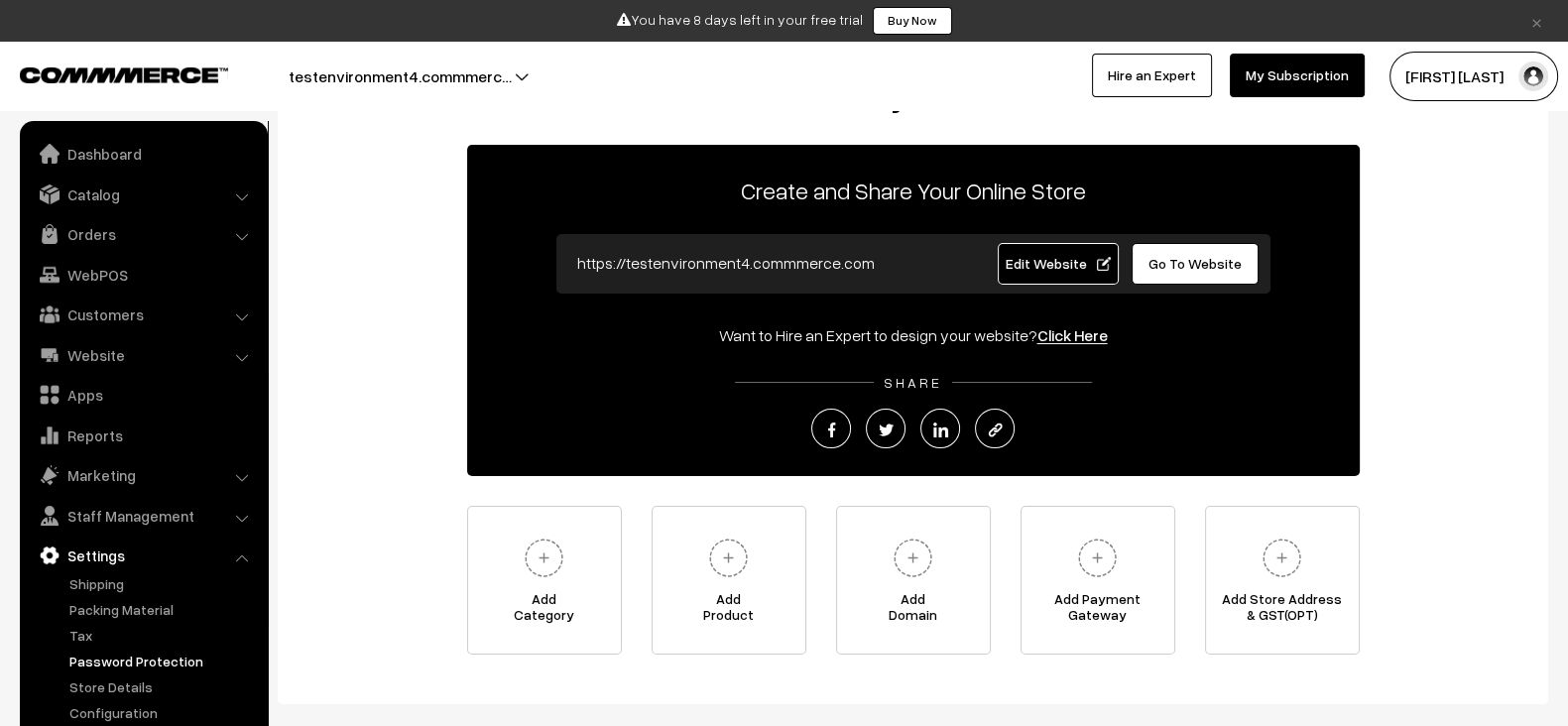 scroll, scrollTop: 71, scrollLeft: 0, axis: vertical 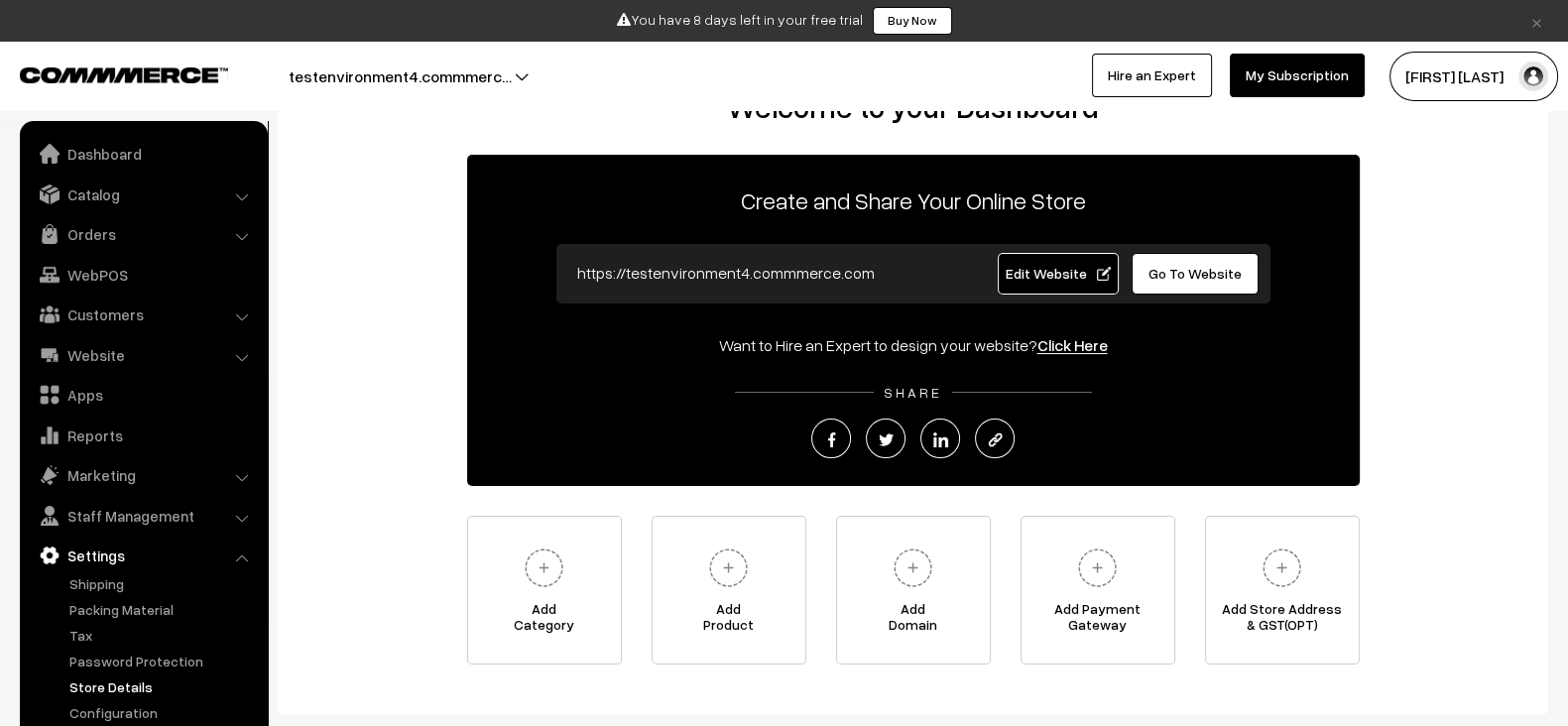 click on "Store Details" at bounding box center (163, 686) 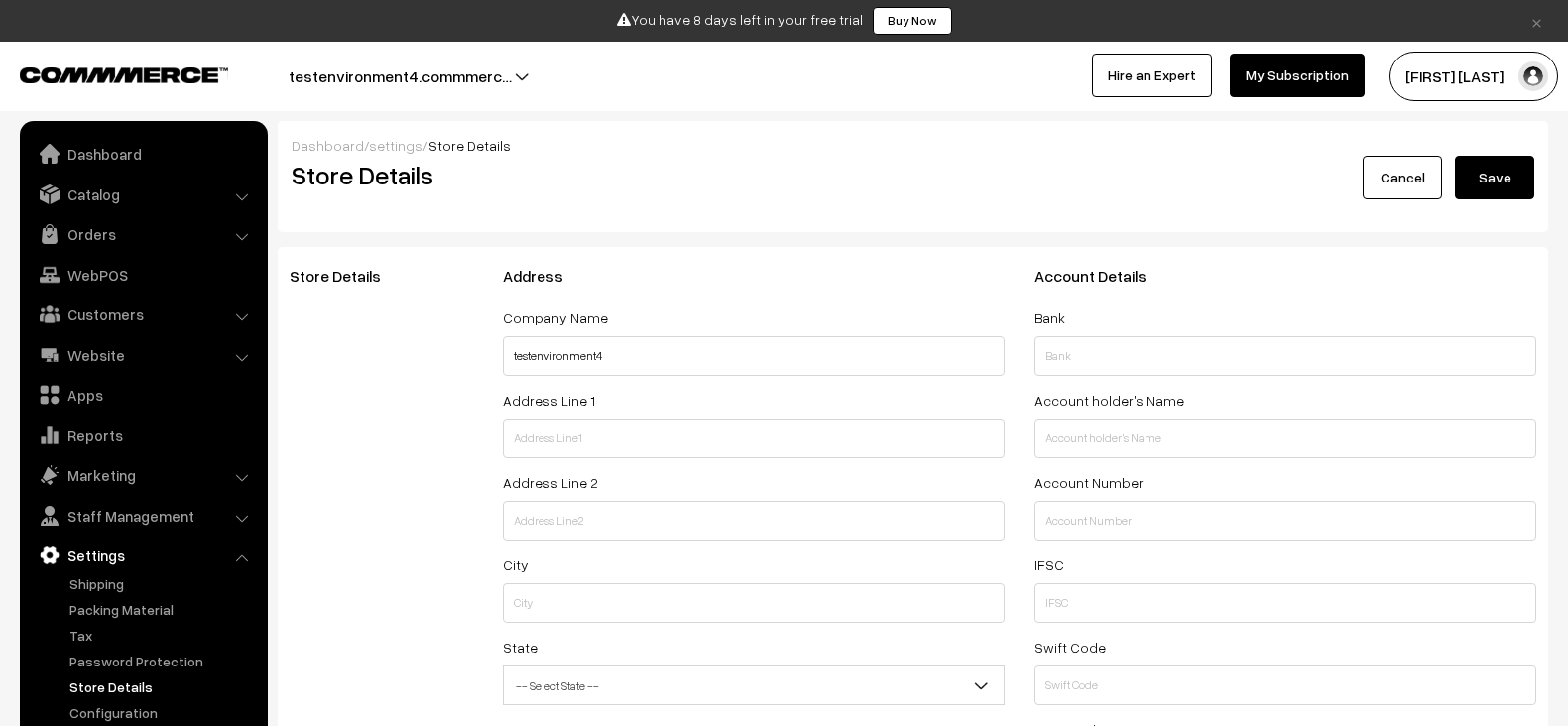 select on "99" 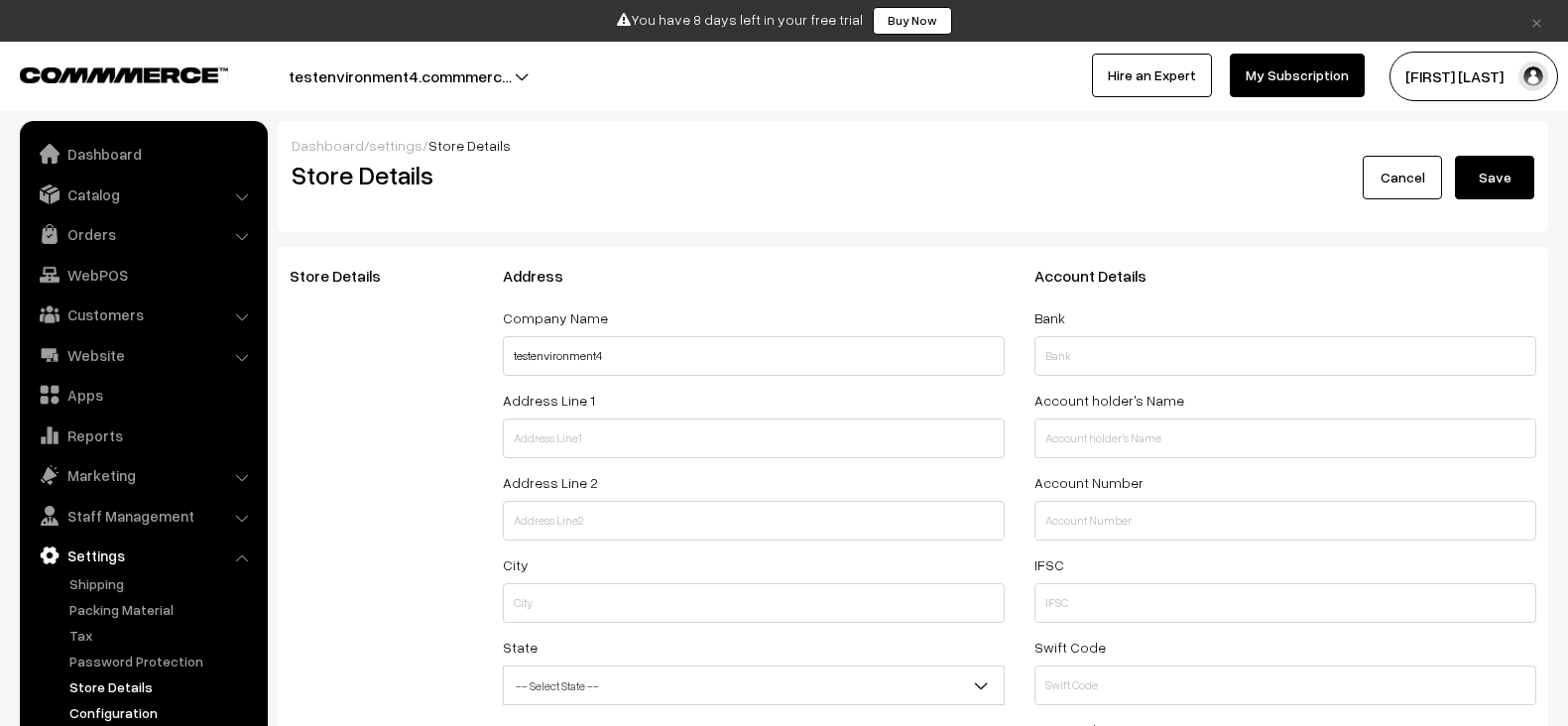 scroll, scrollTop: 0, scrollLeft: 0, axis: both 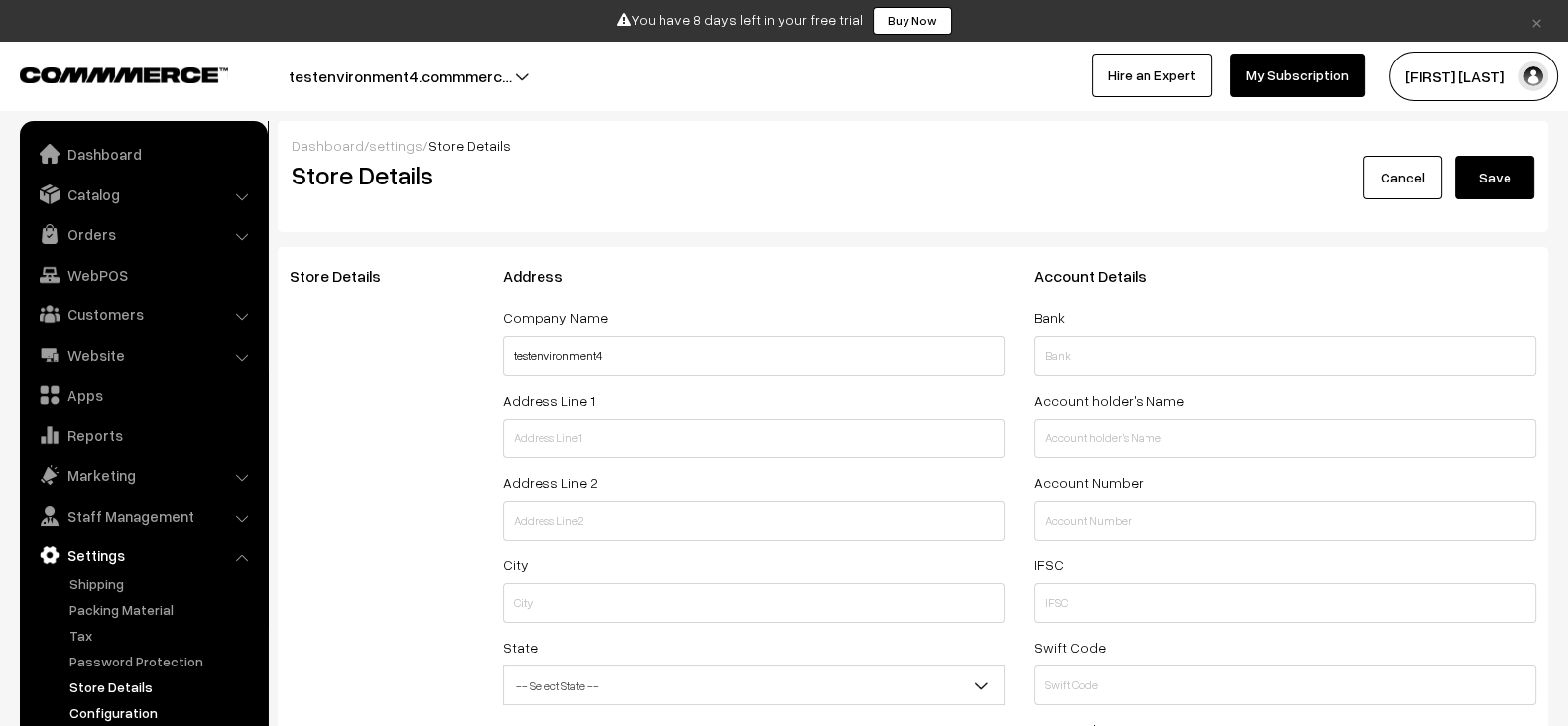 click on "Configuration" at bounding box center [163, 712] 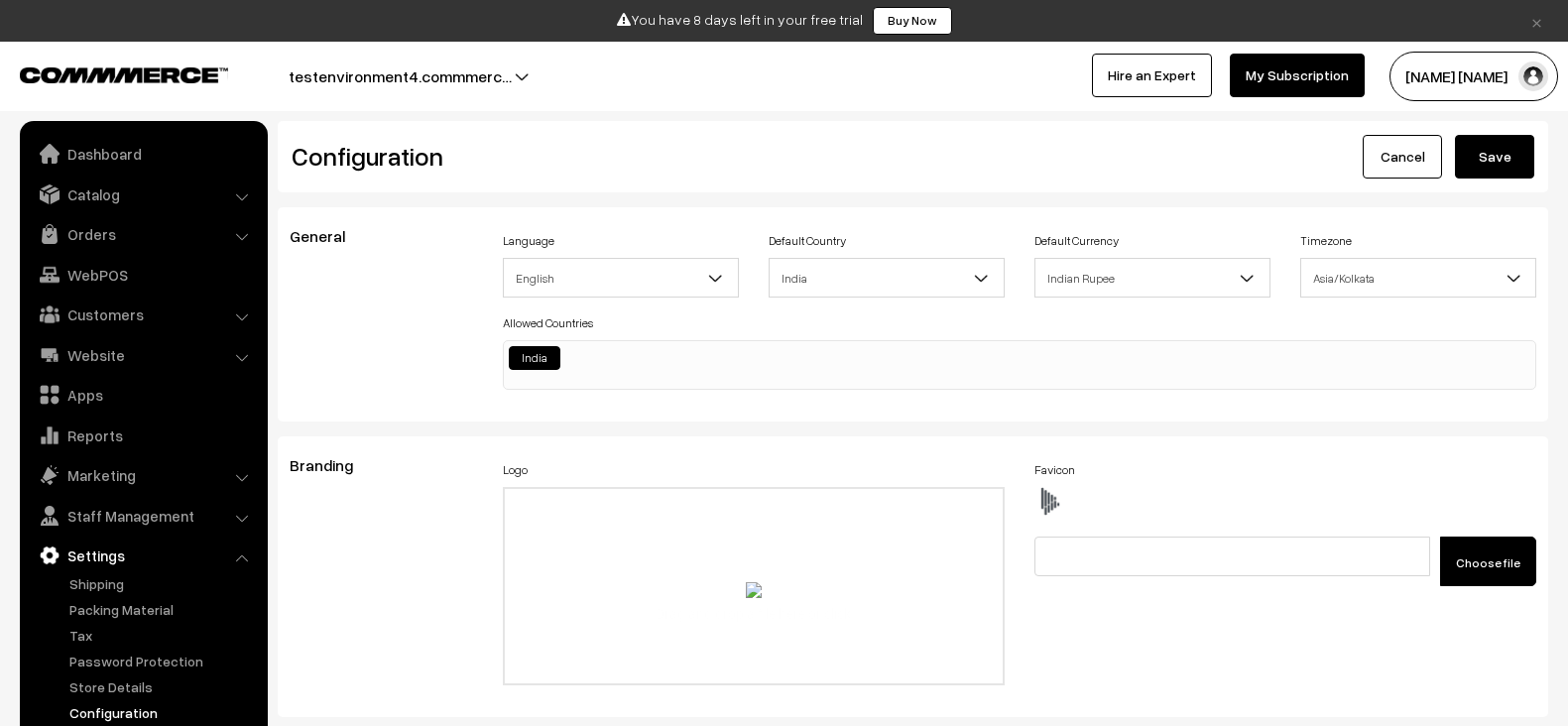 scroll, scrollTop: 734, scrollLeft: 0, axis: vertical 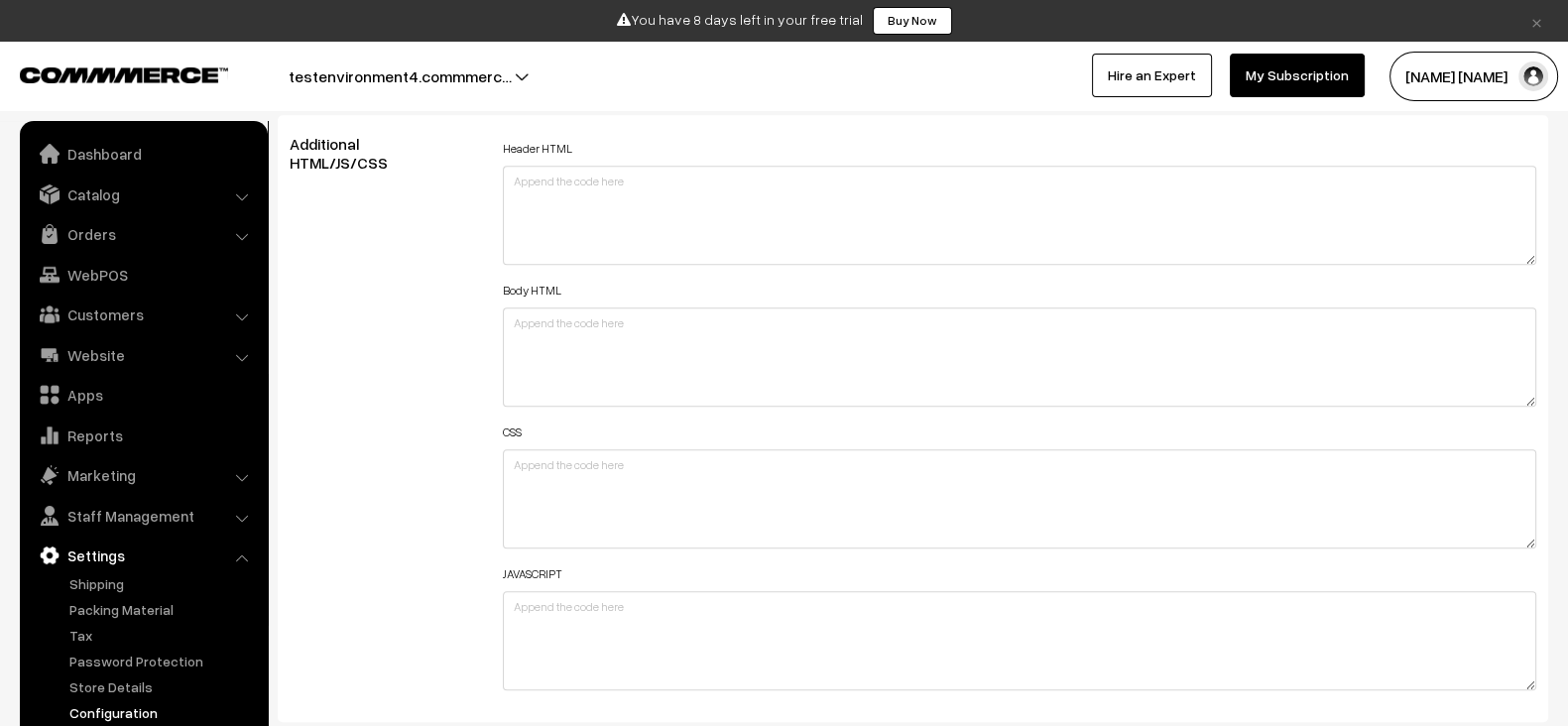 click on "Additional HTML/JS/CSS" at bounding box center [381, 419] 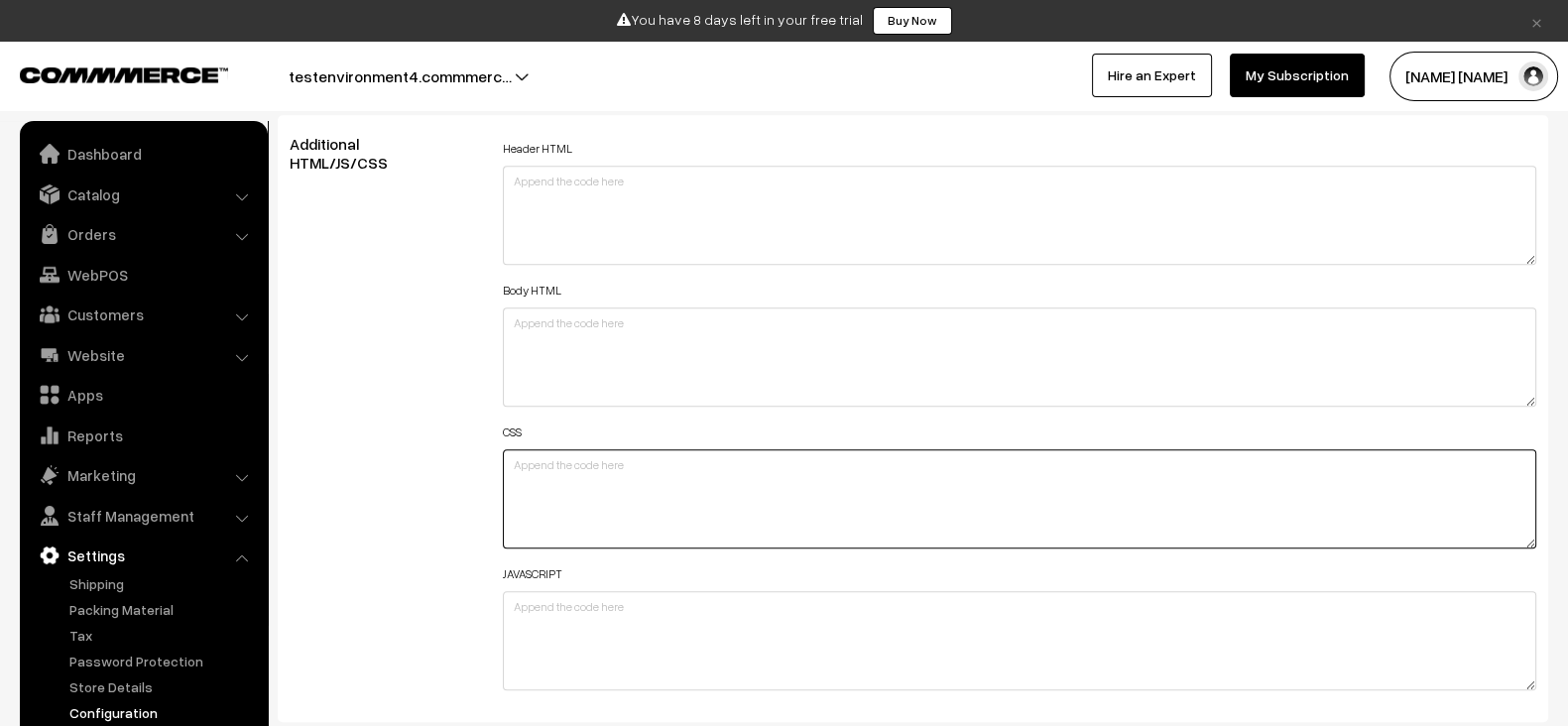 click at bounding box center [1020, 499] 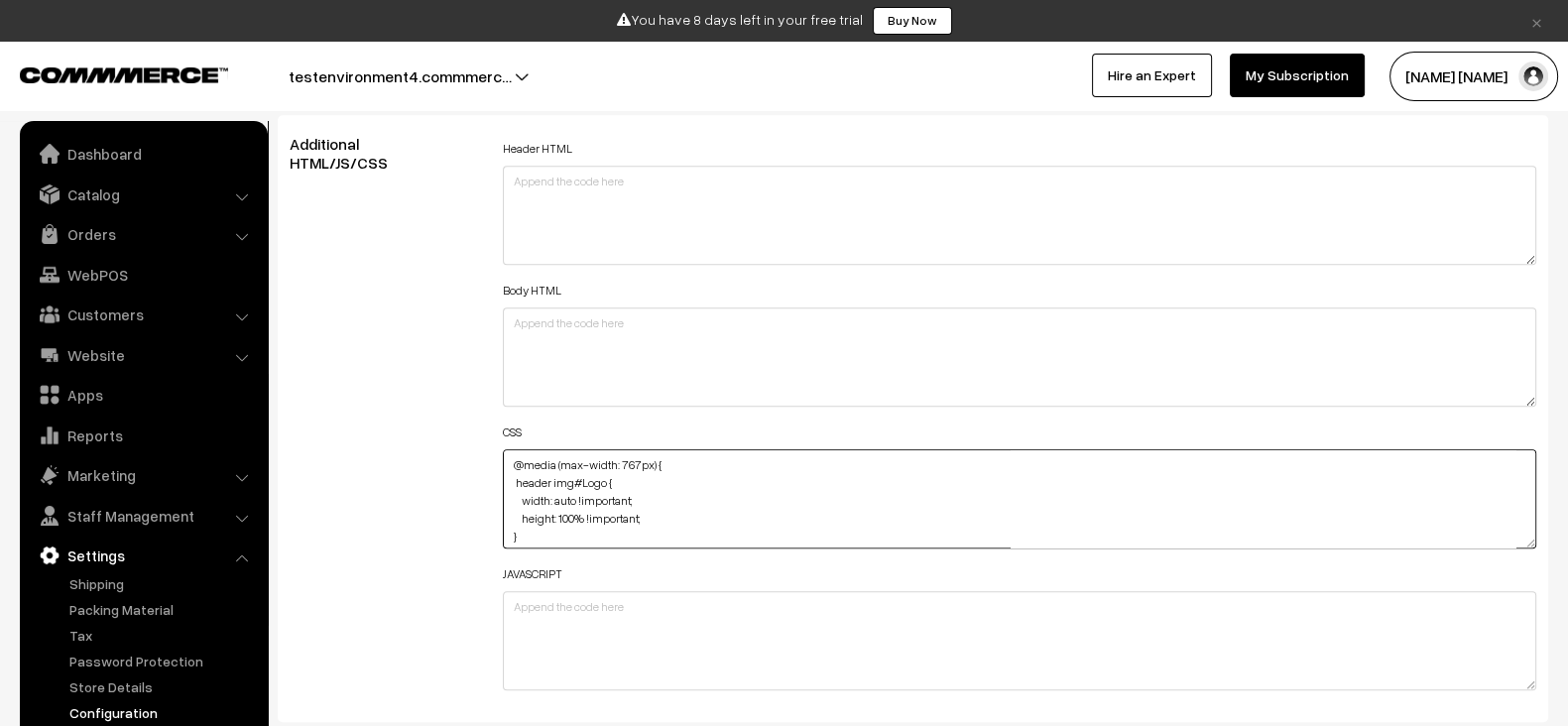 scroll, scrollTop: 14, scrollLeft: 0, axis: vertical 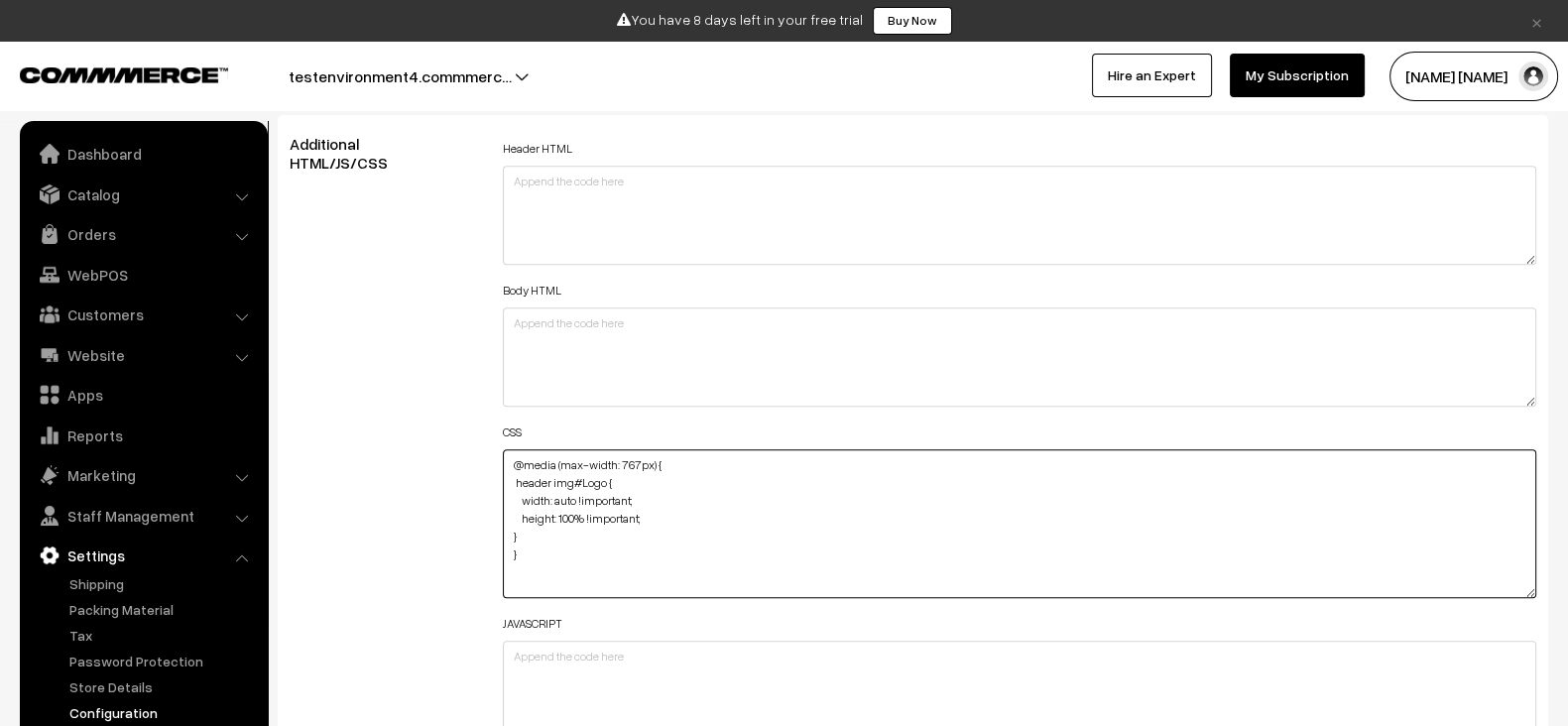 drag, startPoint x: 1524, startPoint y: 530, endPoint x: 1528, endPoint y: 580, distance: 50.159745 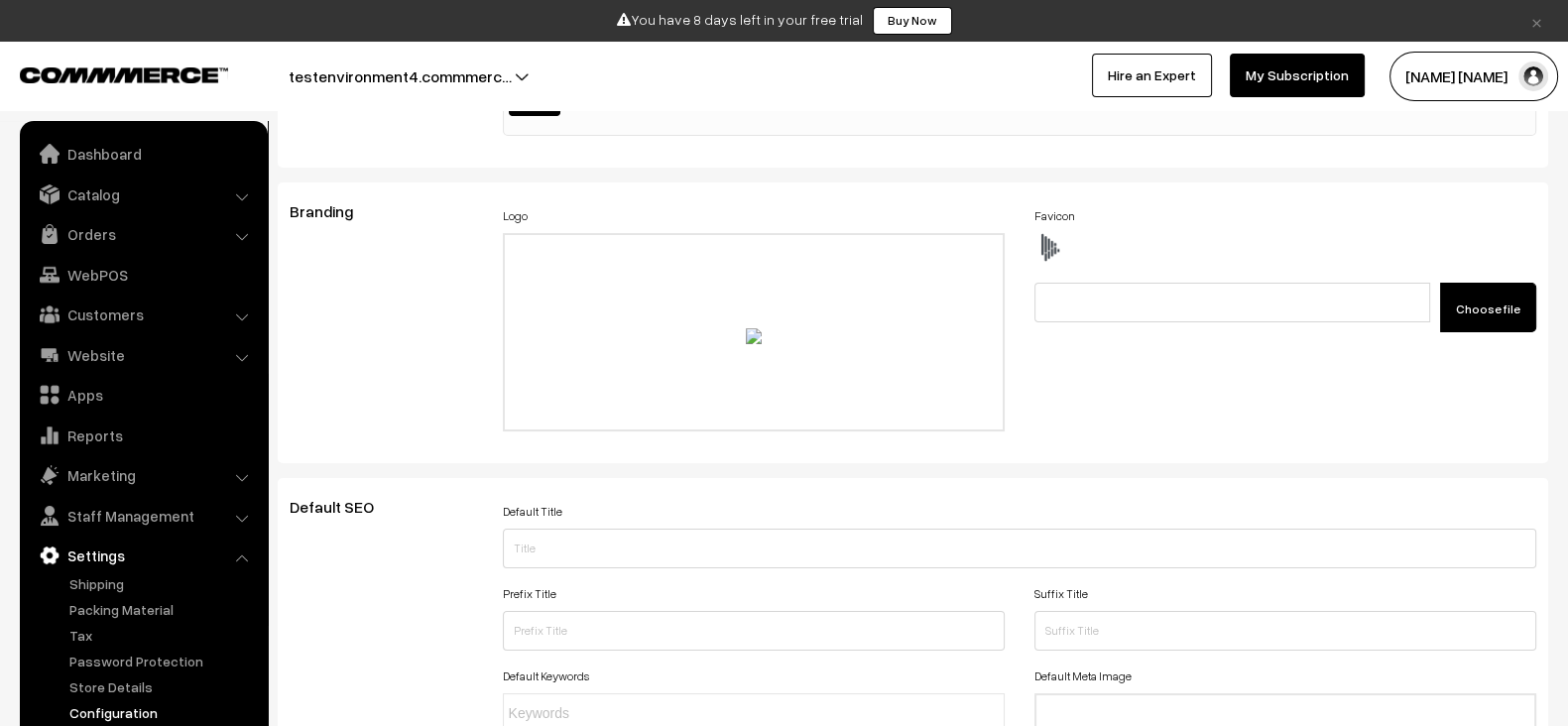 scroll, scrollTop: 0, scrollLeft: 0, axis: both 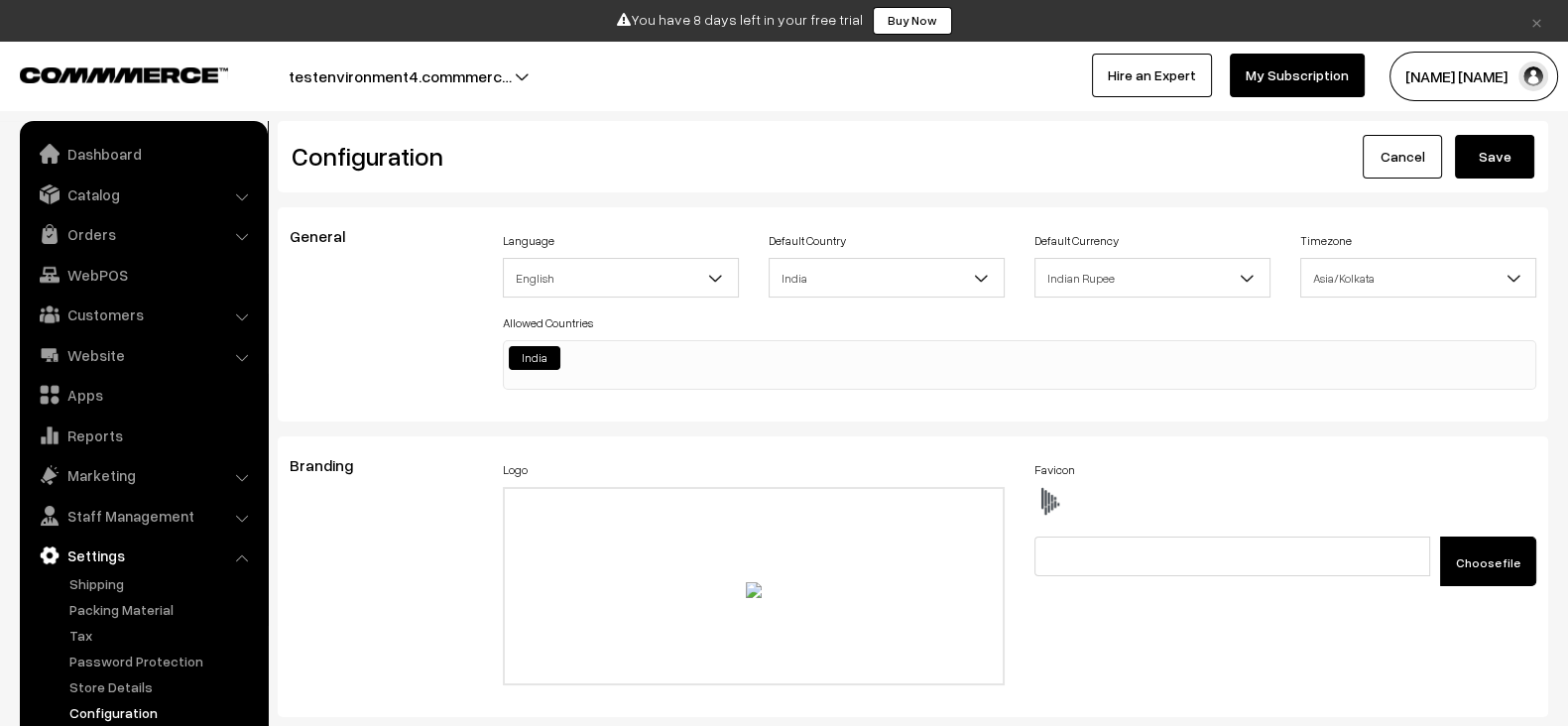 type on "@media (max-width: 767px) {
header img#Logo {
width: auto !important;
height: 100% !important;
}
}" 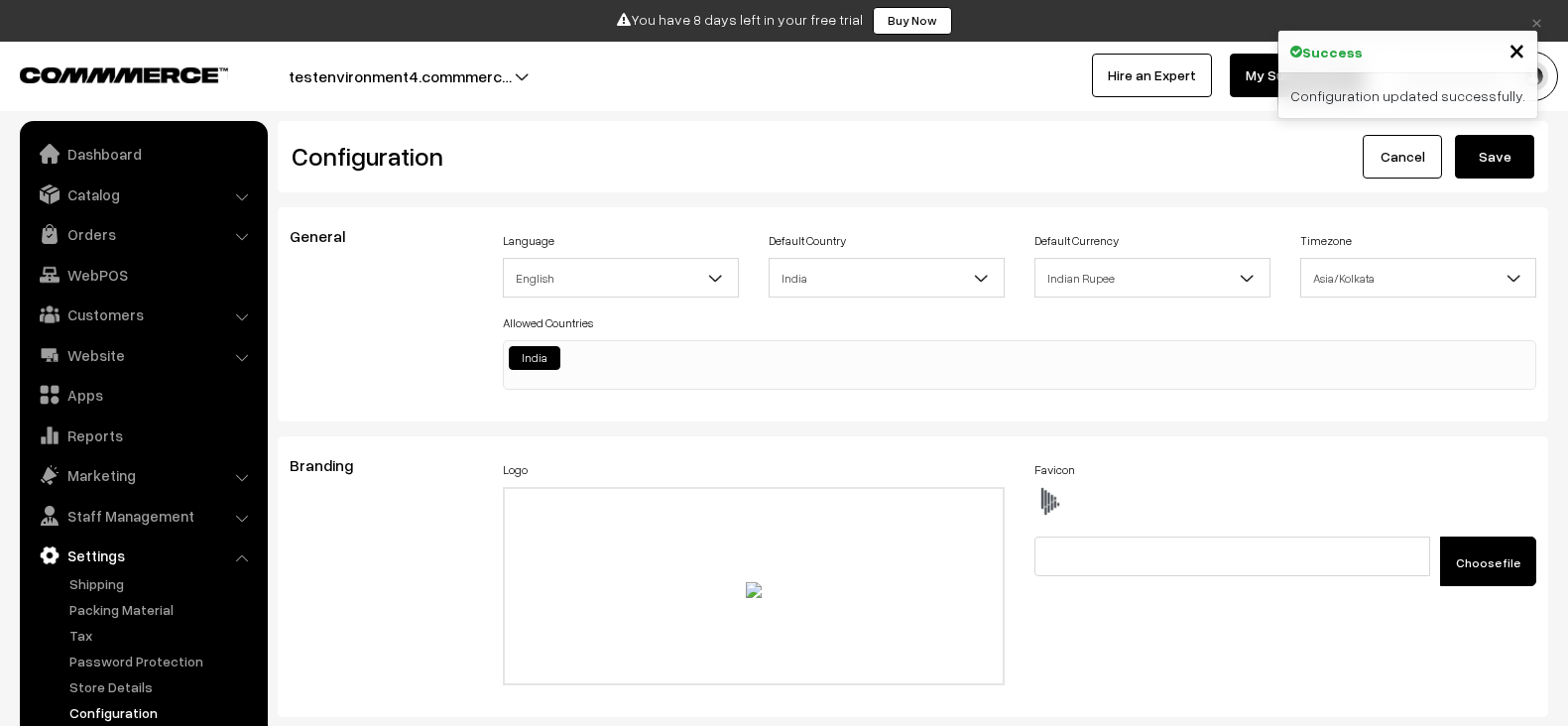 scroll, scrollTop: 513, scrollLeft: 0, axis: vertical 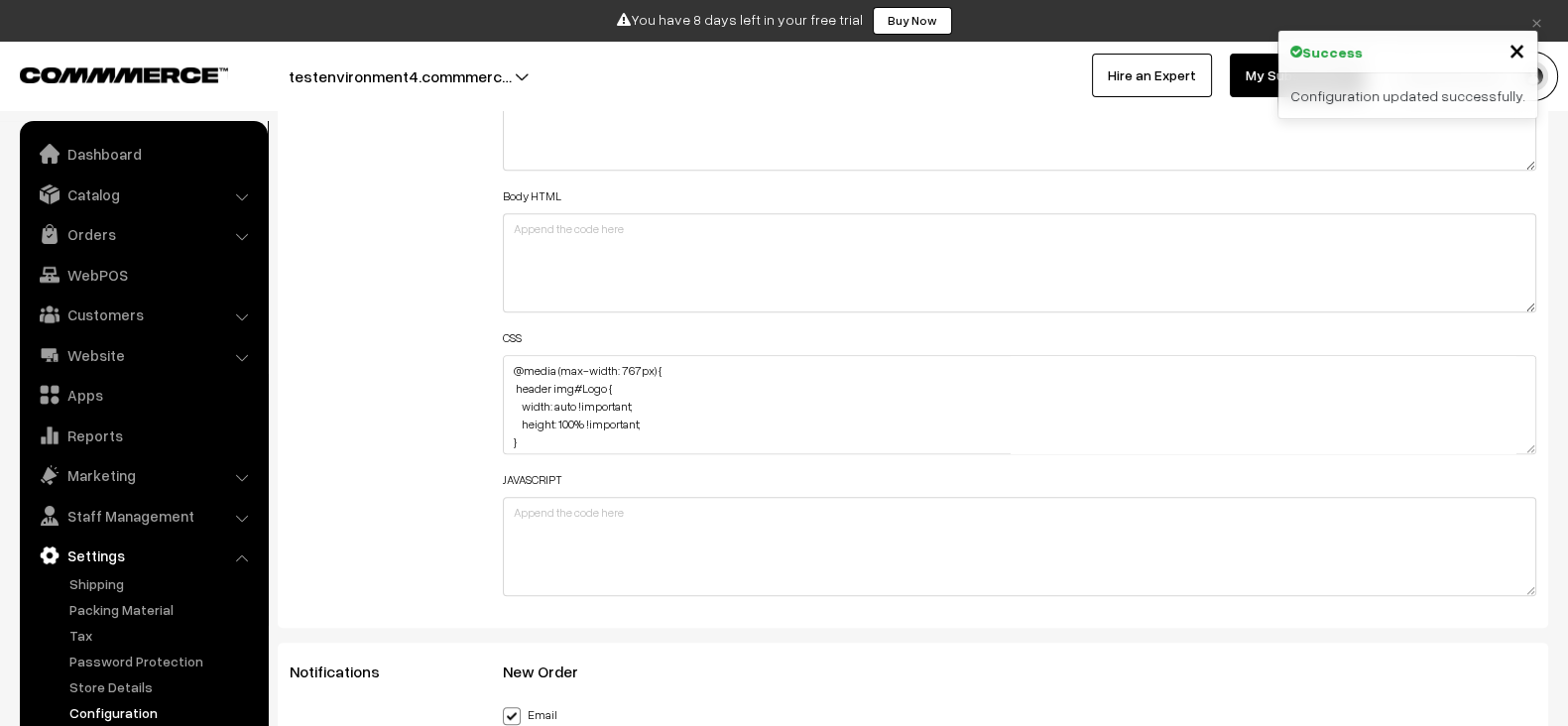 click on "Additional HTML/JS/CSS" at bounding box center (381, 324) 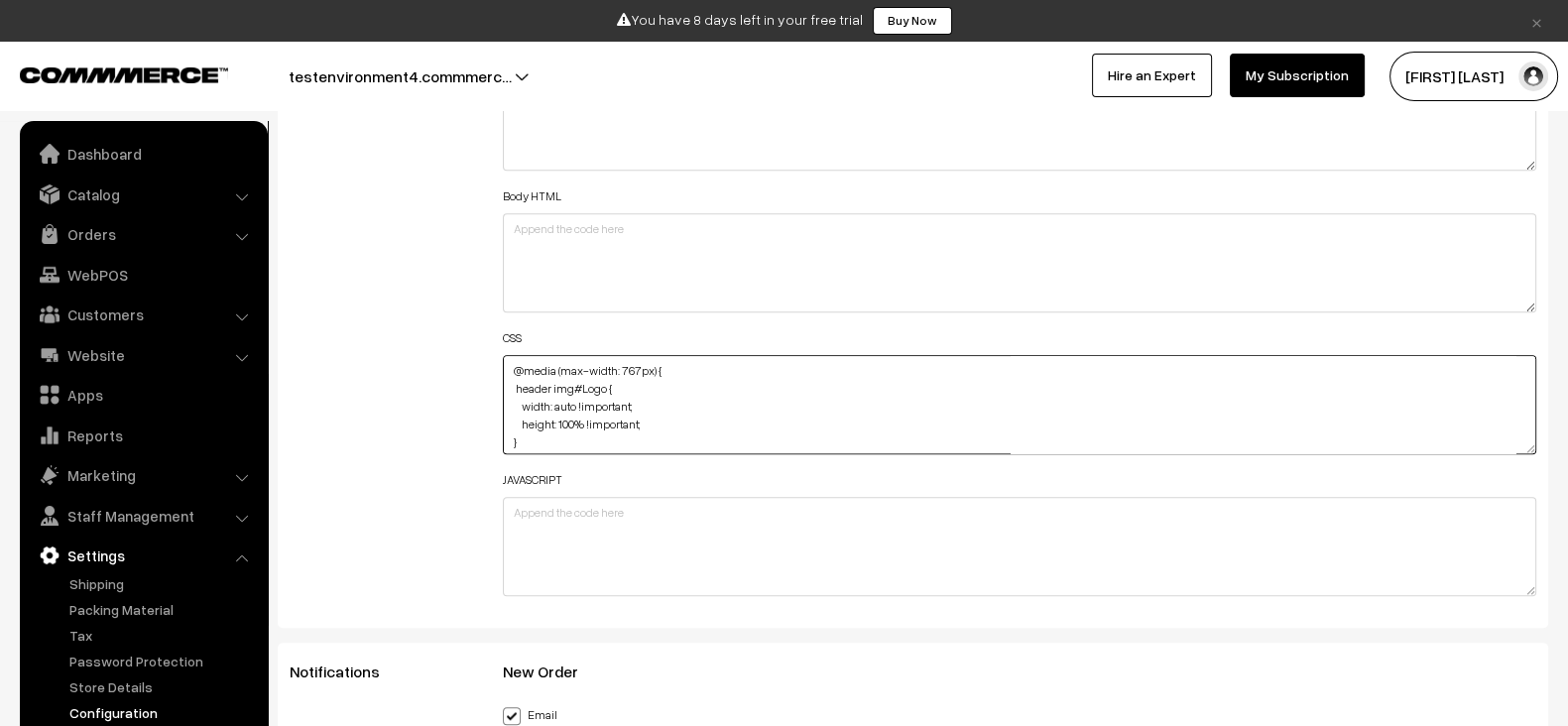 click on "@media (max-width: 767px) {
header img#Logo {
width: auto !important;
height: 100% !important;
}
}" at bounding box center (1020, 405) 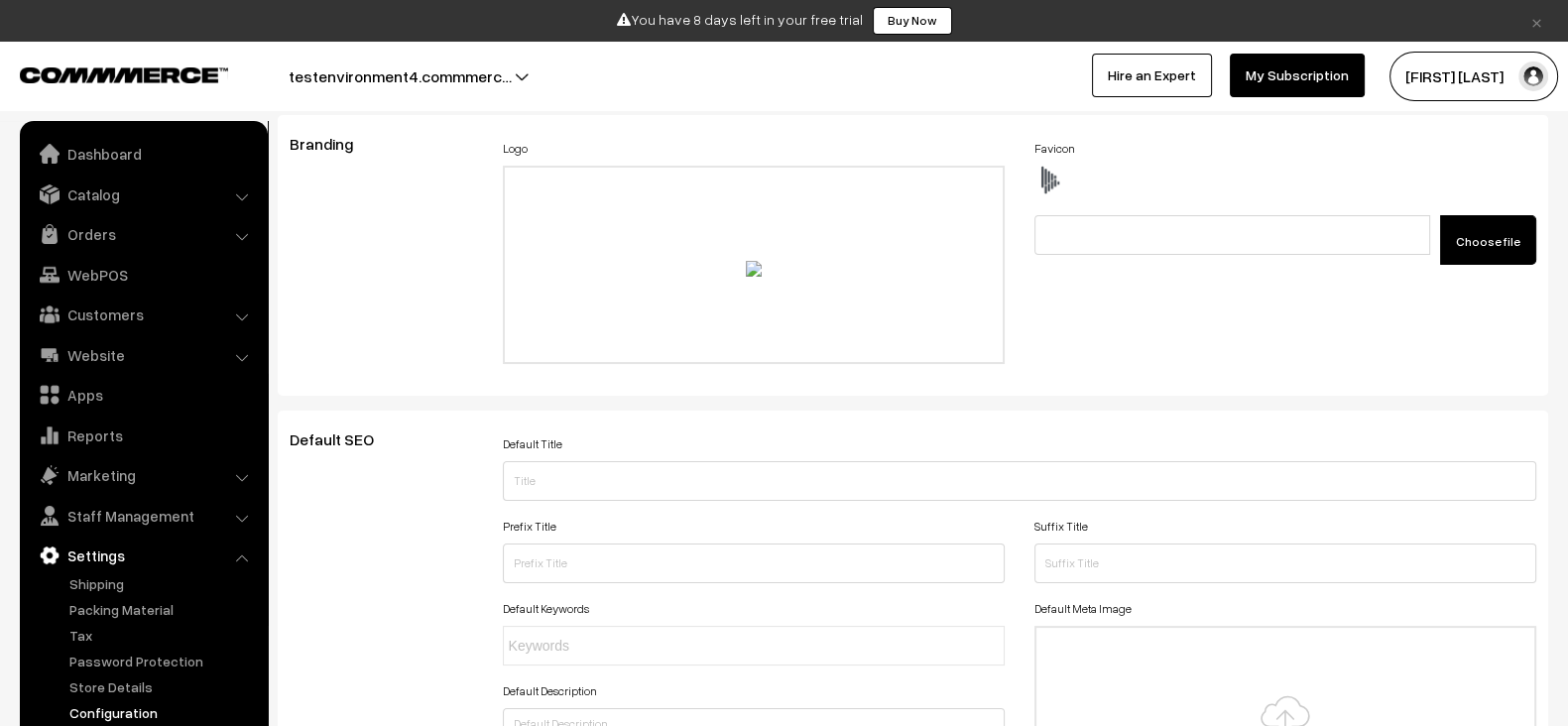 scroll, scrollTop: 0, scrollLeft: 0, axis: both 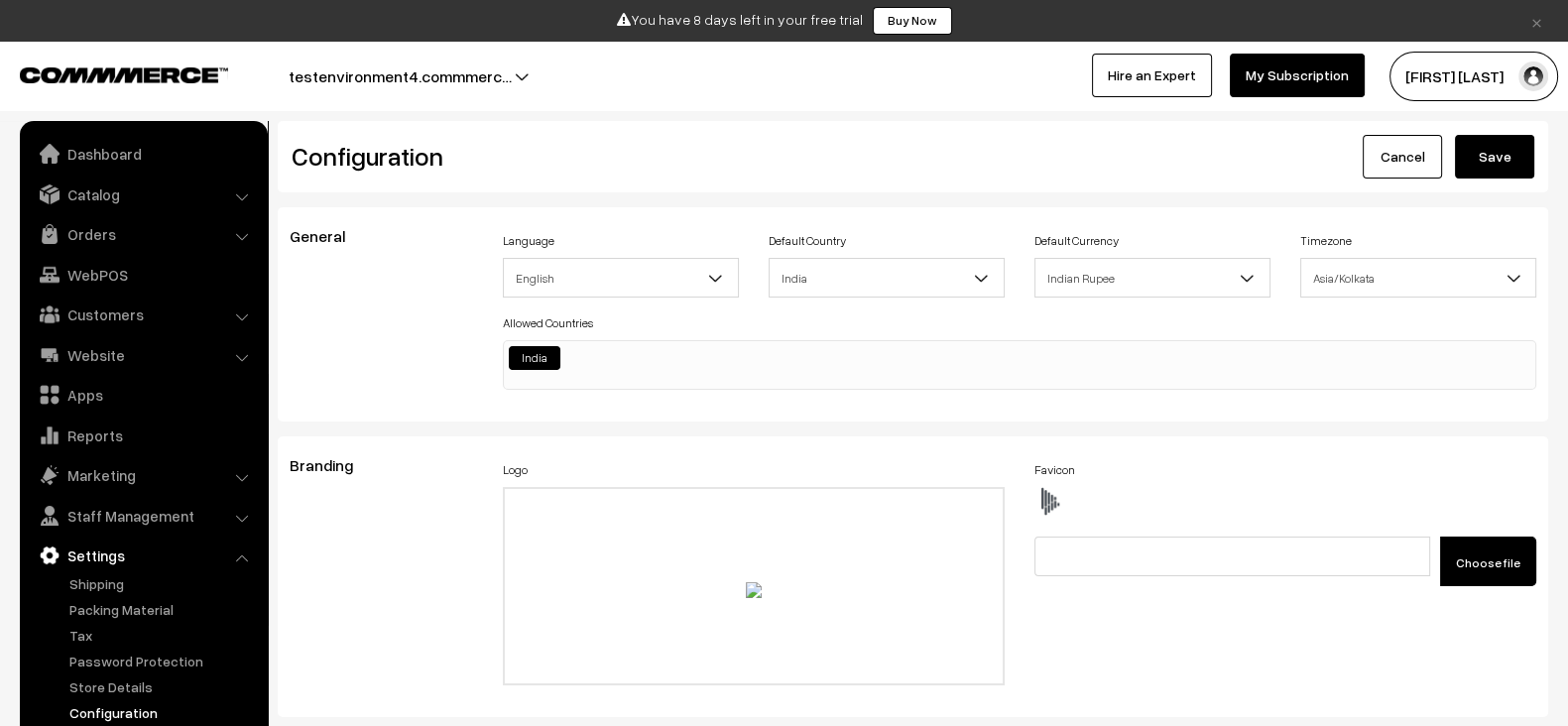 type on "@media (max-width: 767px) {
header img#Logo {
width: auto !important;
height: 150% !important;
}
}" 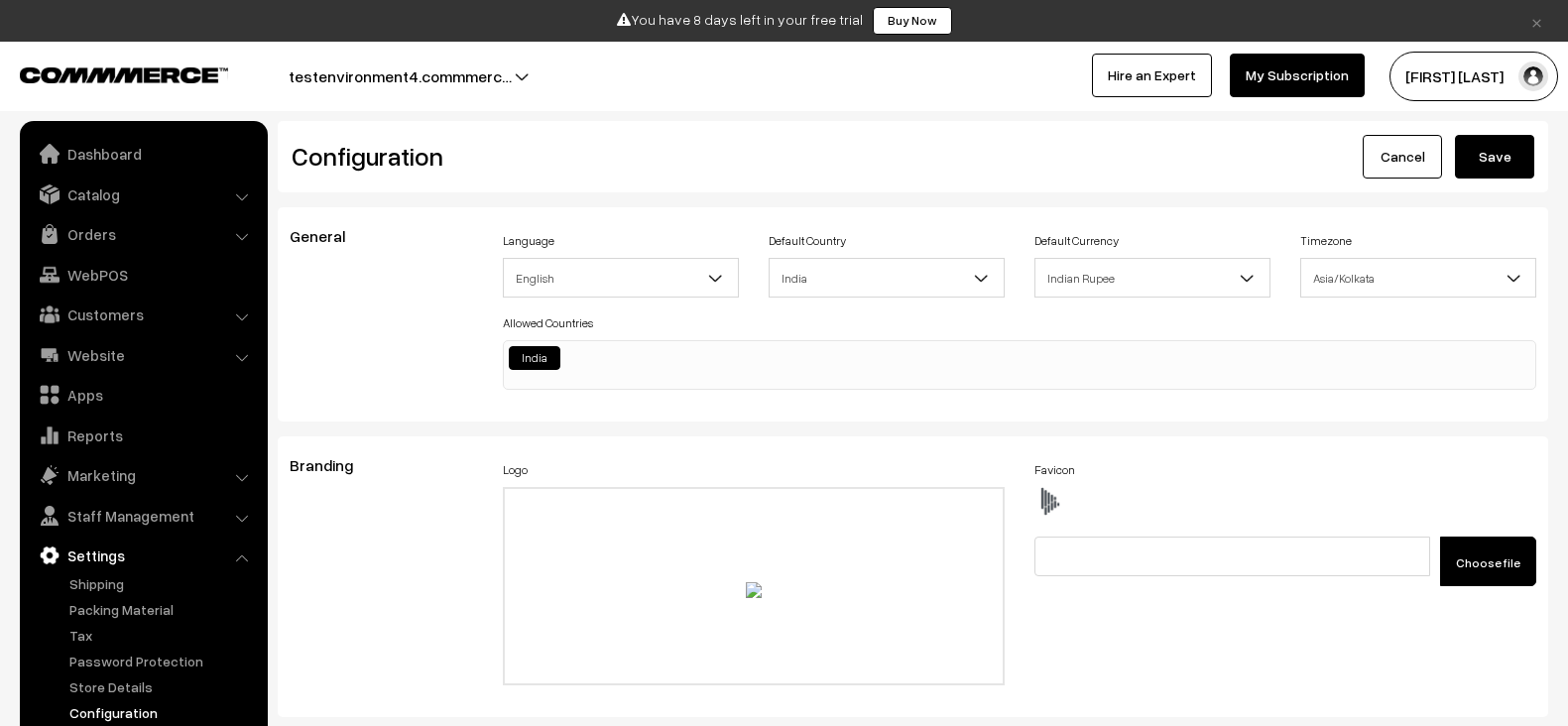 scroll, scrollTop: 0, scrollLeft: 0, axis: both 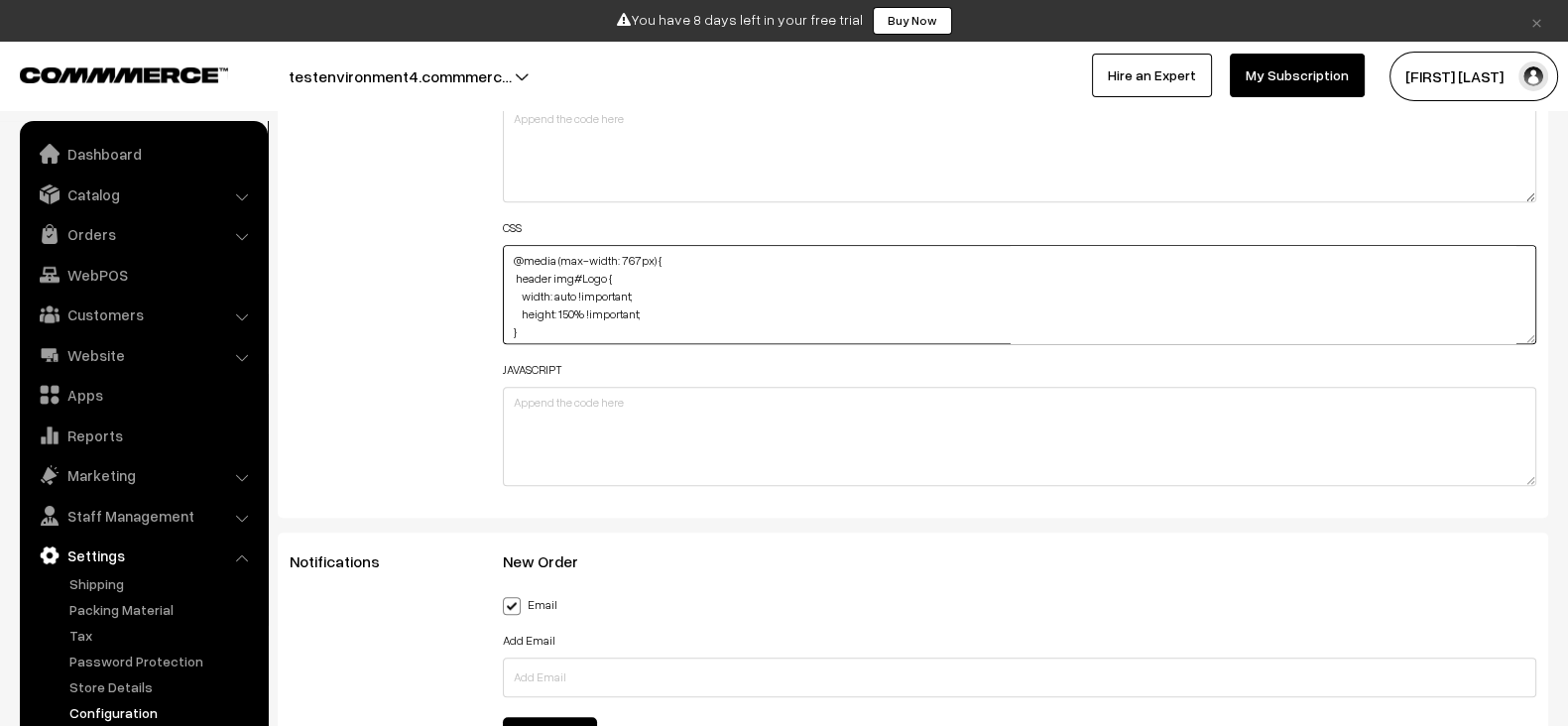 click on "@media (max-width: 767px) {
header img#Logo {
width: auto !important;
height: 150% !important;
}
}" at bounding box center (1020, 295) 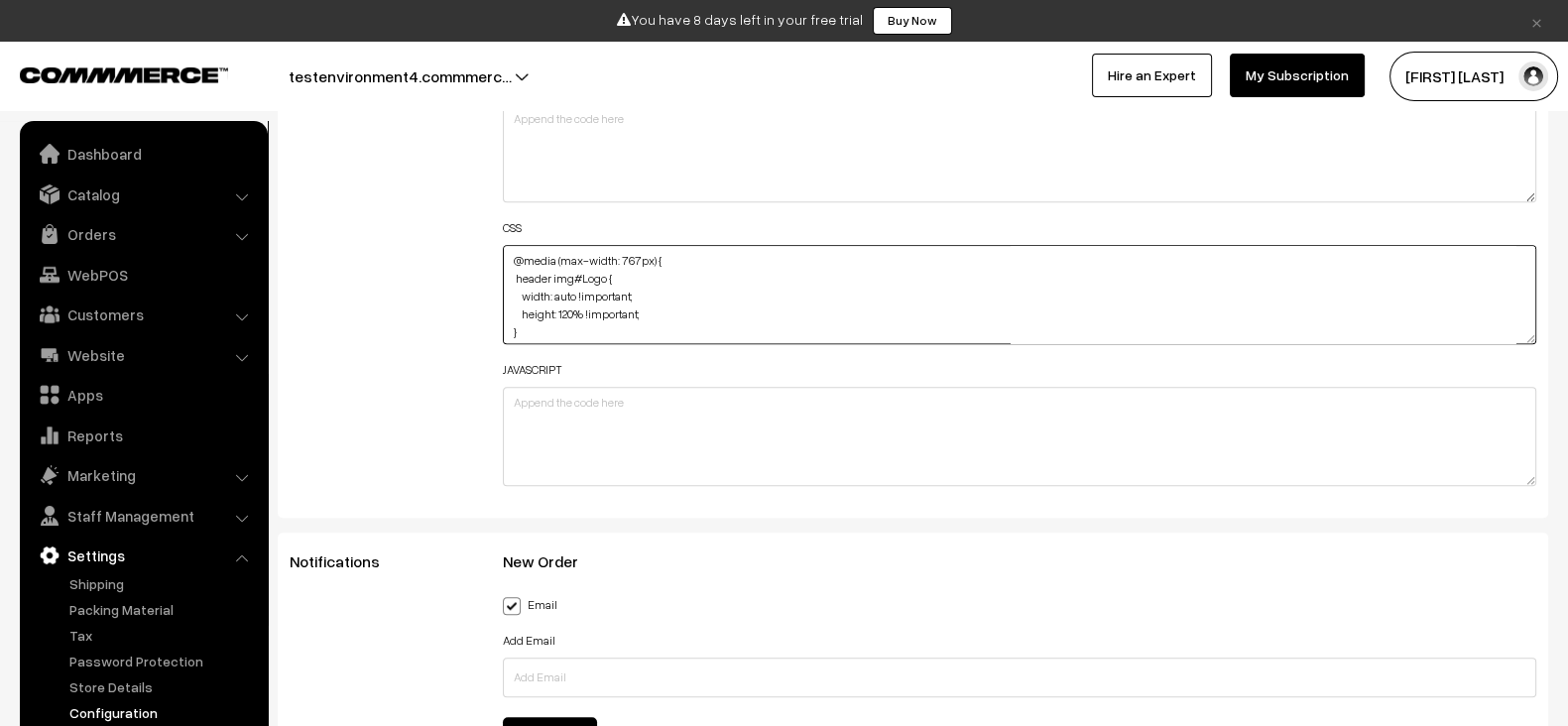 type on "@media (max-width: 767px) {
header img#Logo {
width: auto !important;
height: 120% !important;
}
}" 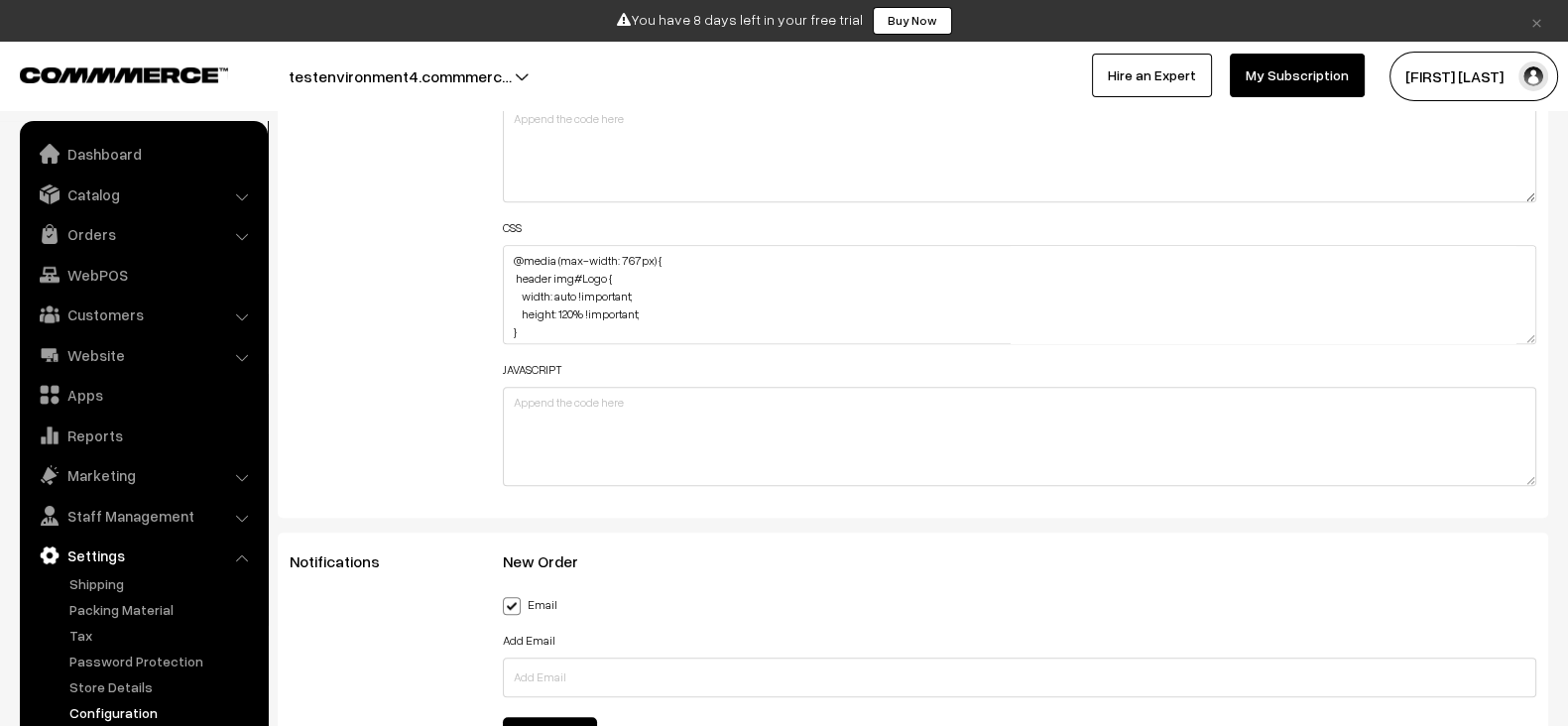 click on "JAVASCRIPT" at bounding box center [1020, 421] 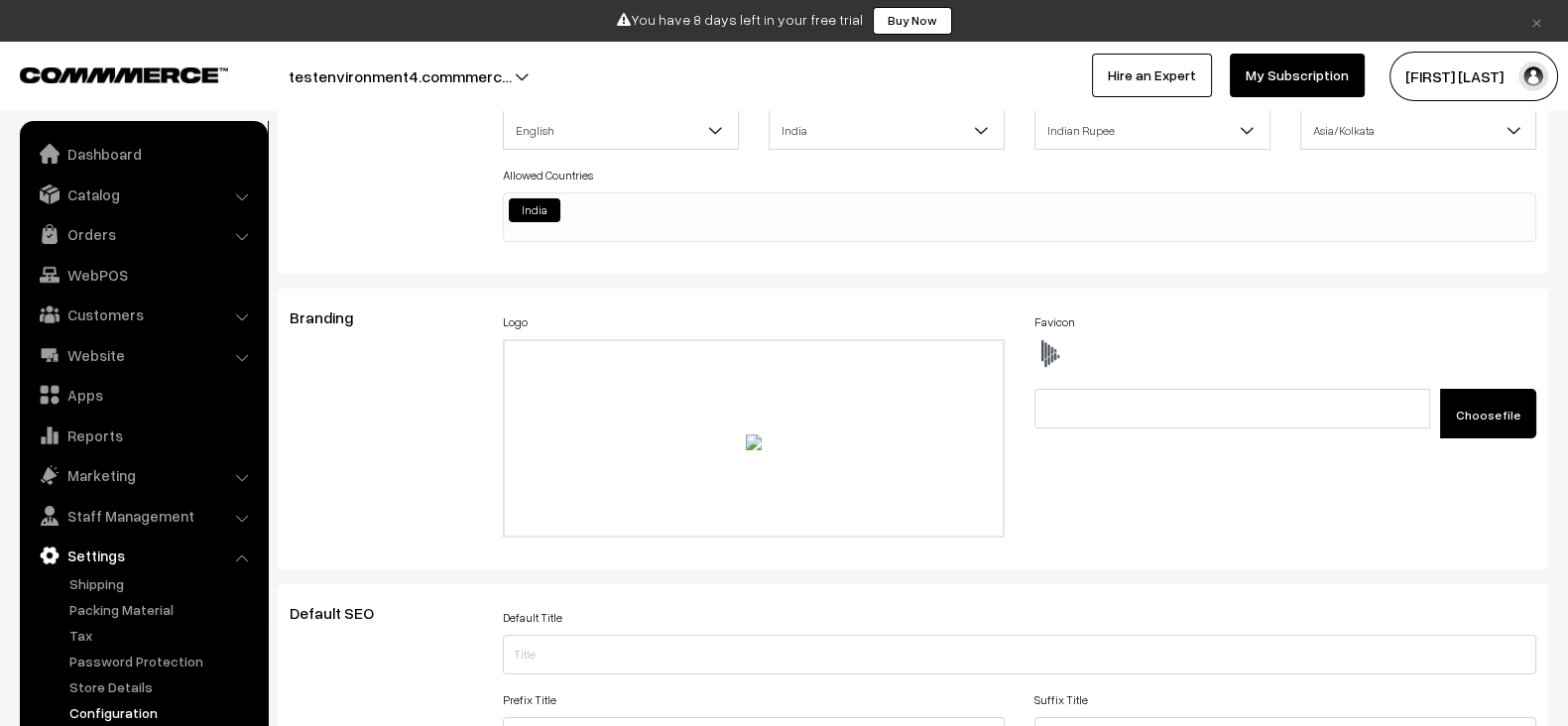 scroll, scrollTop: 0, scrollLeft: 0, axis: both 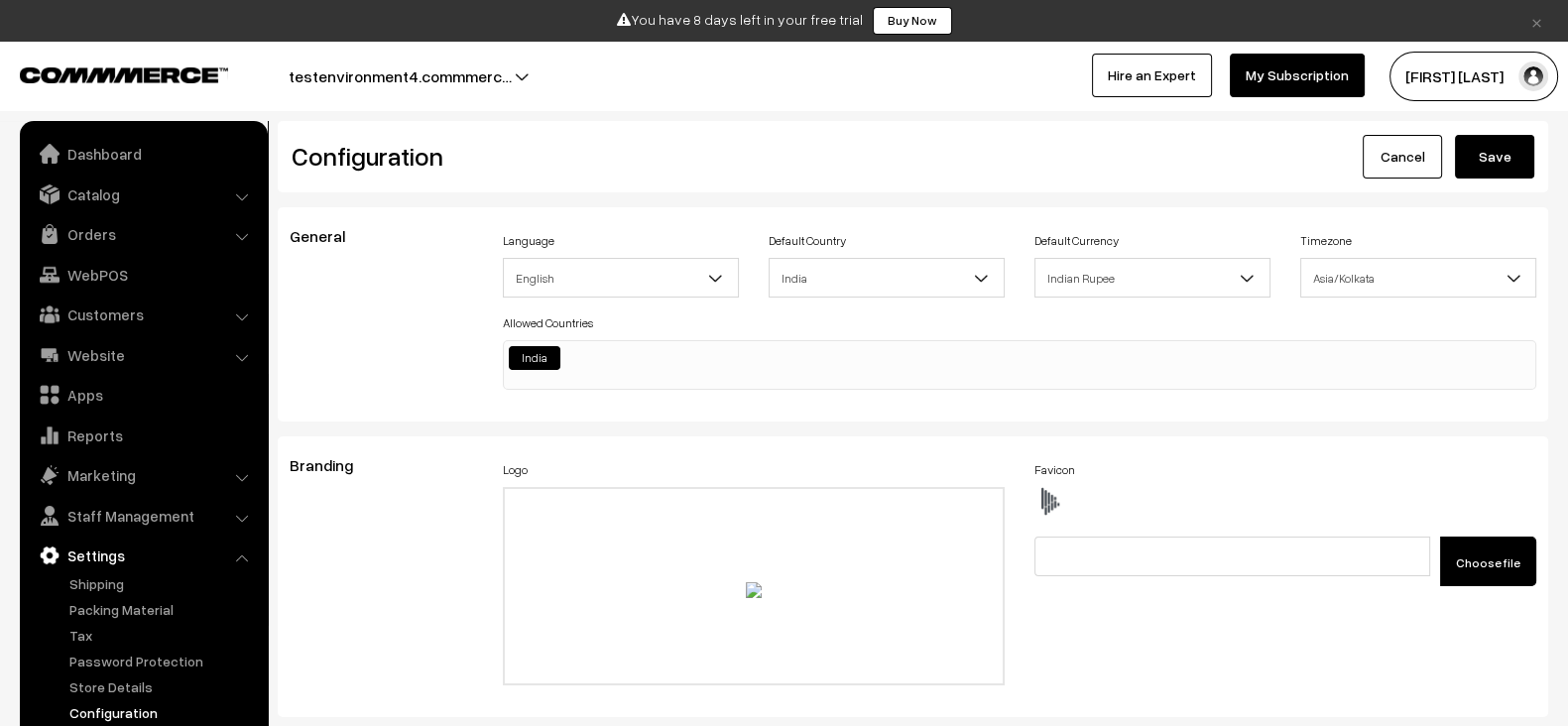 click on "Save" at bounding box center [1495, 157] 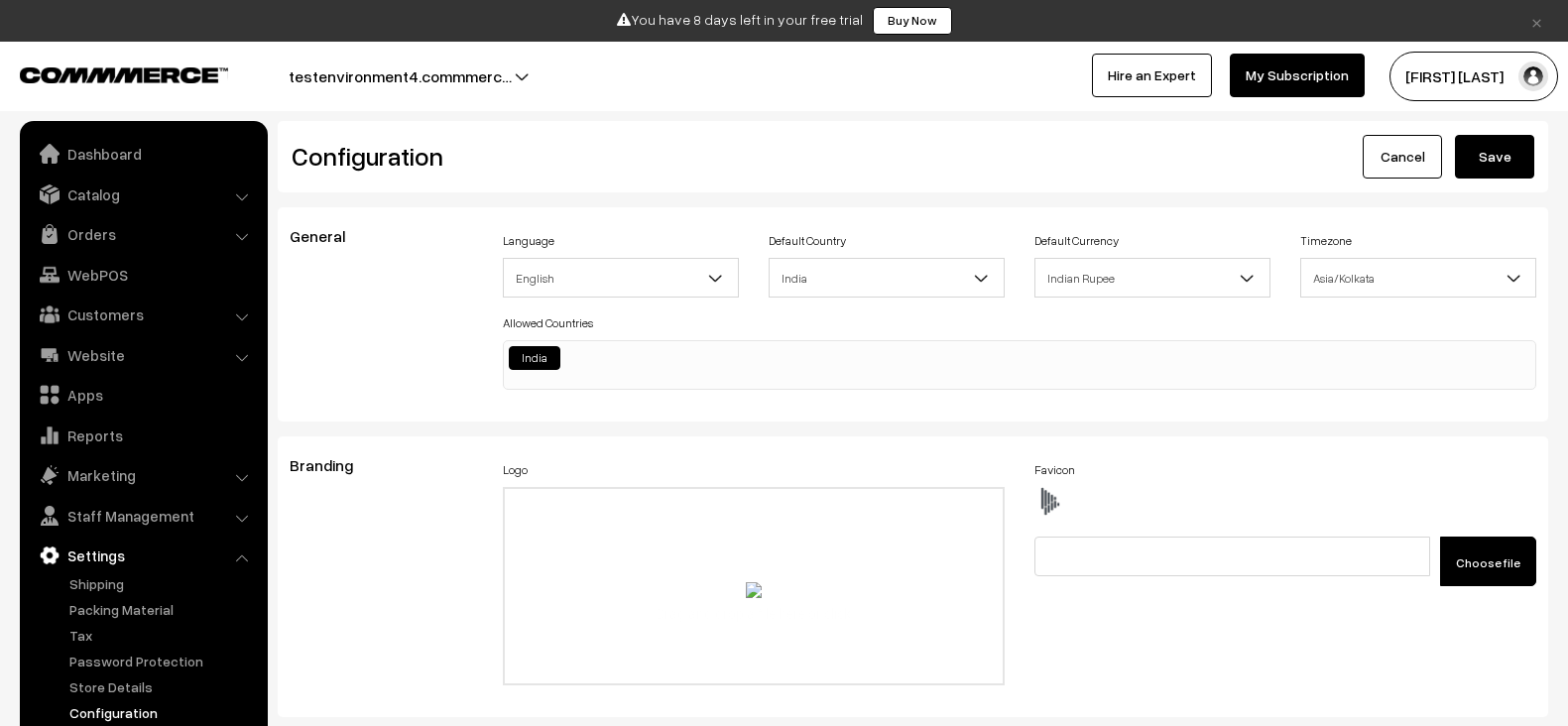 scroll, scrollTop: 0, scrollLeft: 0, axis: both 